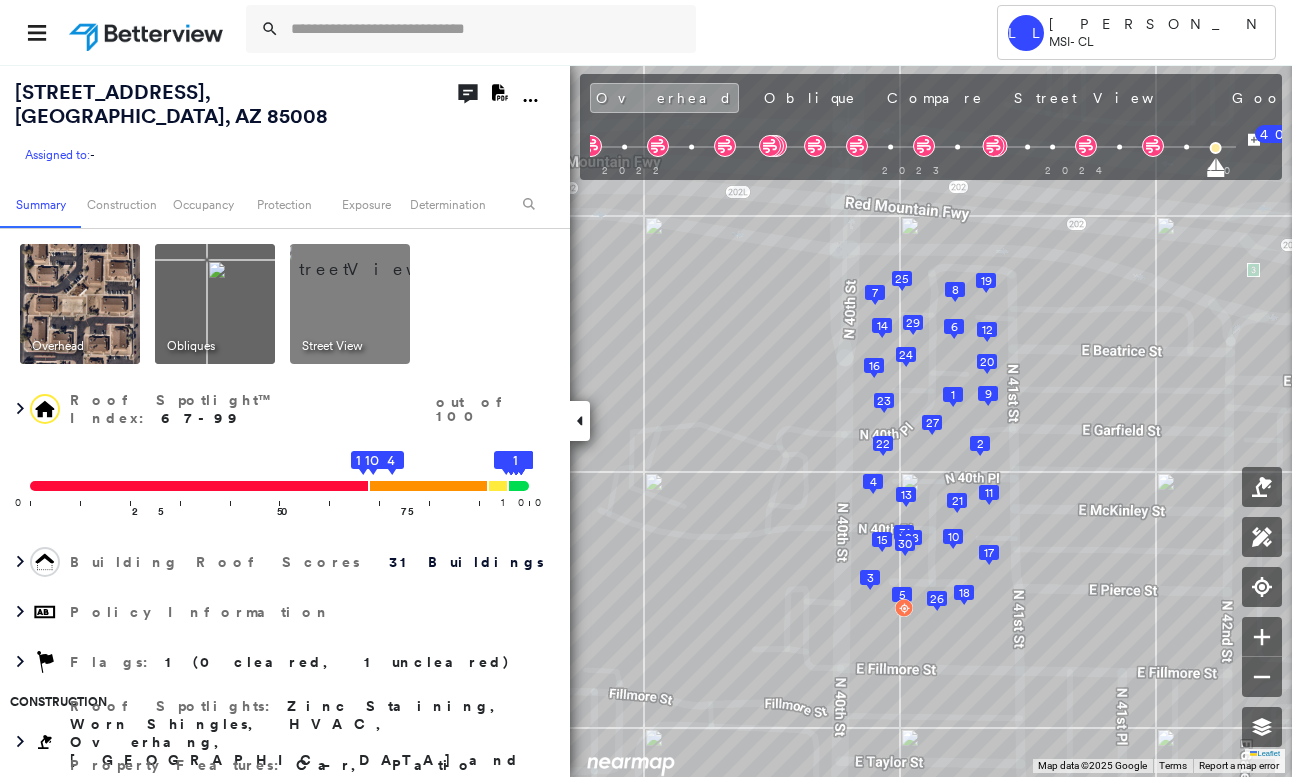 scroll, scrollTop: 0, scrollLeft: 0, axis: both 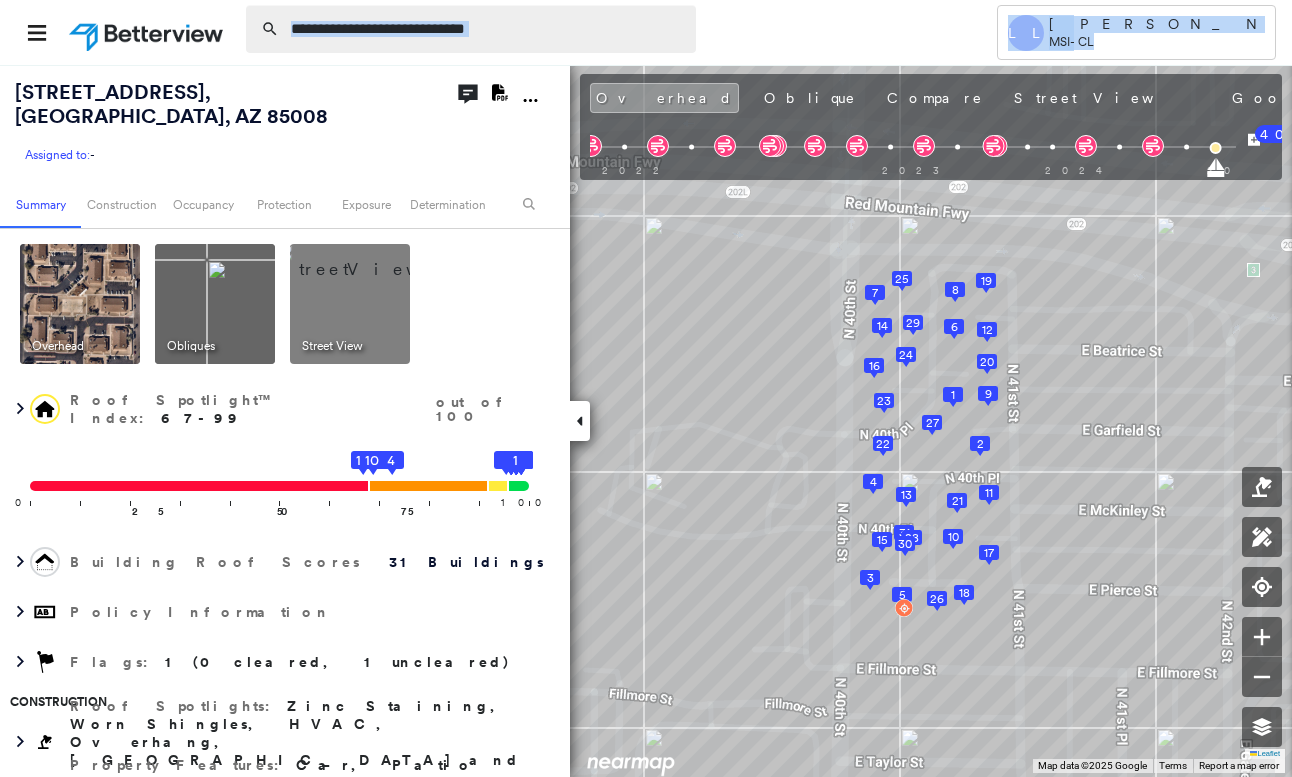 click at bounding box center [487, 29] 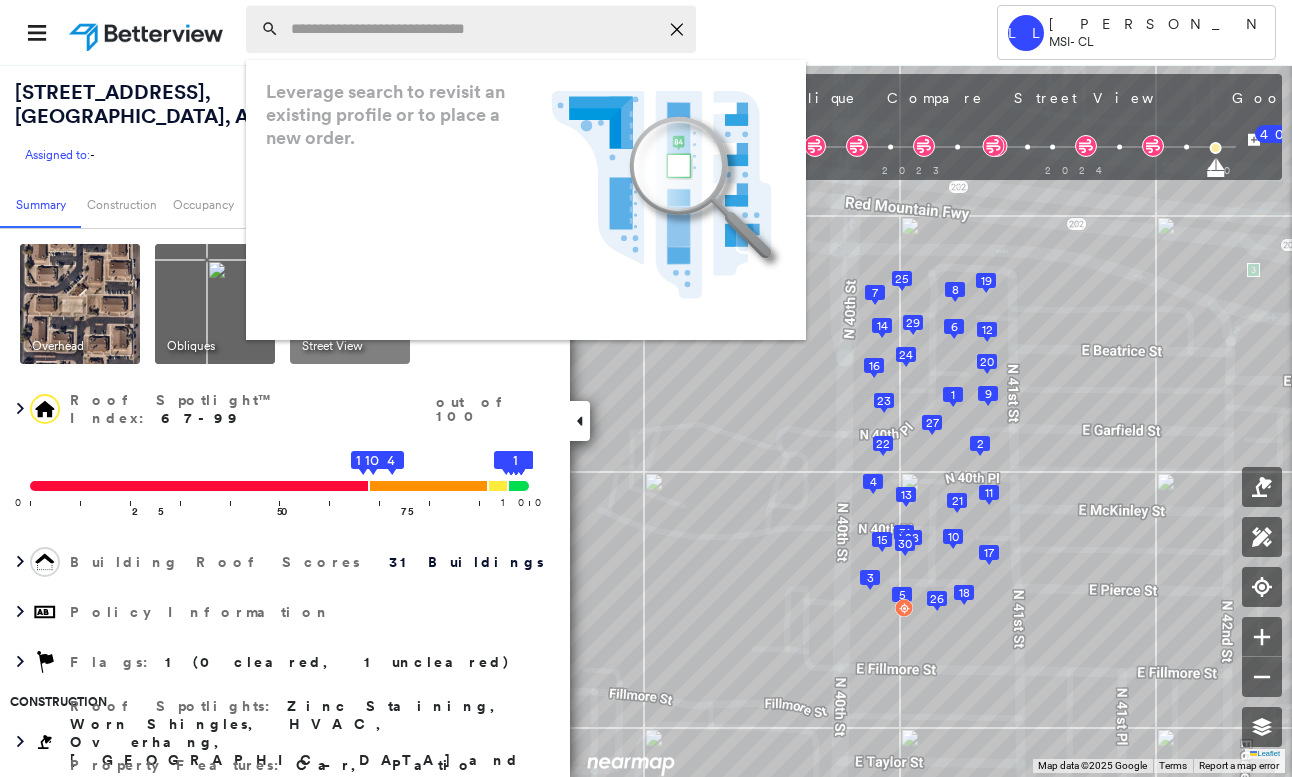click at bounding box center [474, 29] 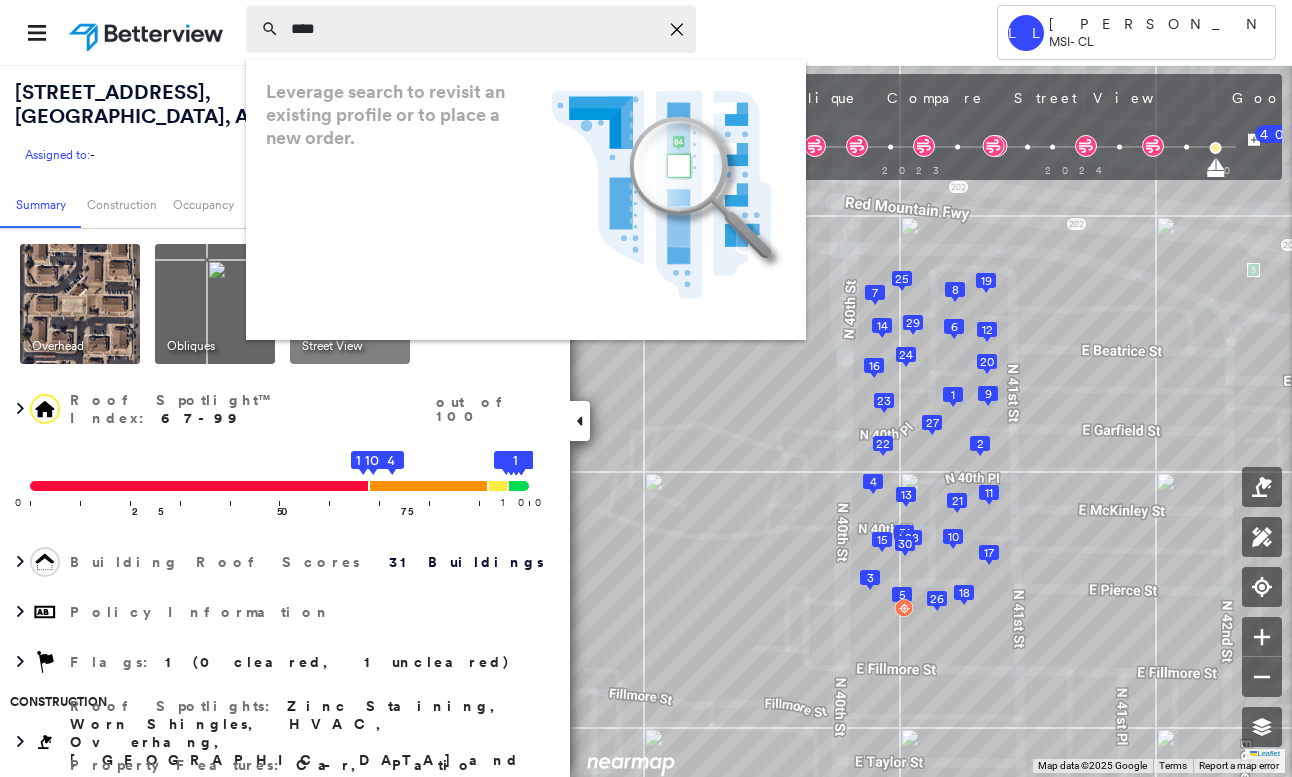 type on "****" 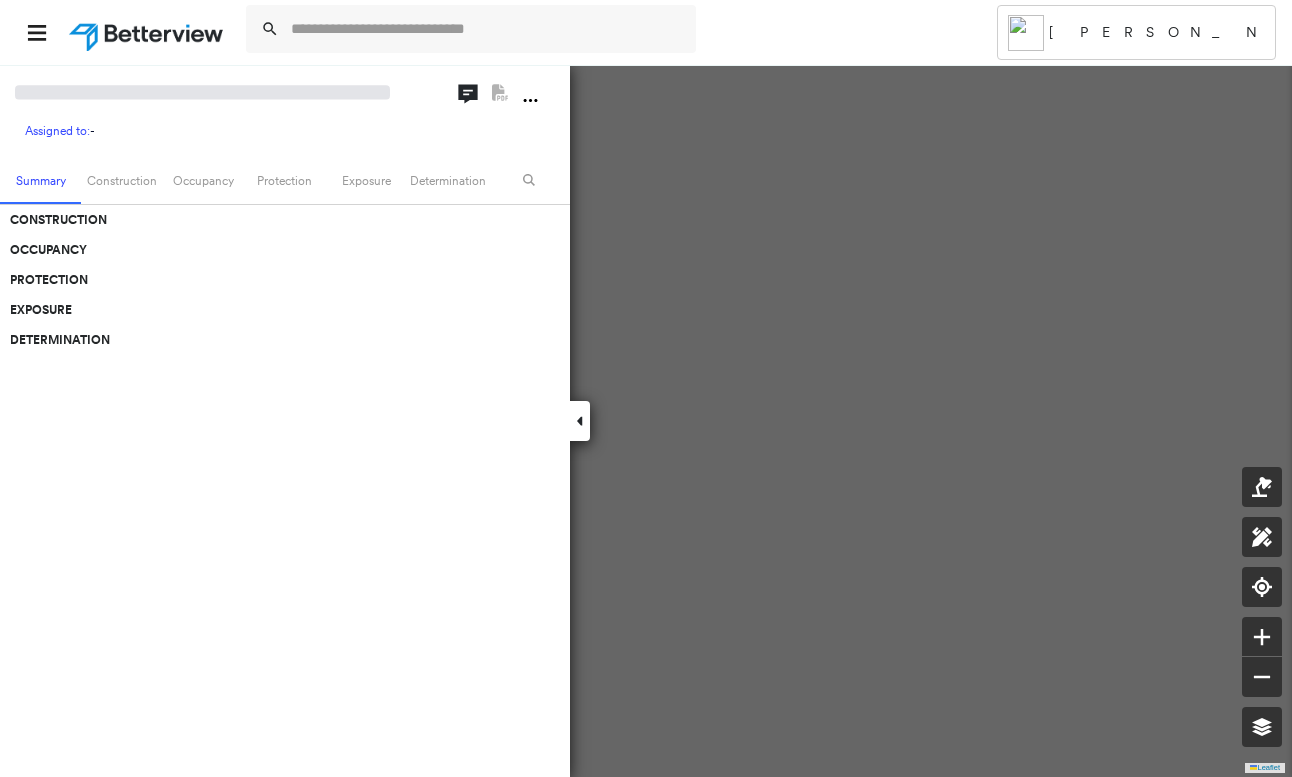 scroll, scrollTop: 0, scrollLeft: 0, axis: both 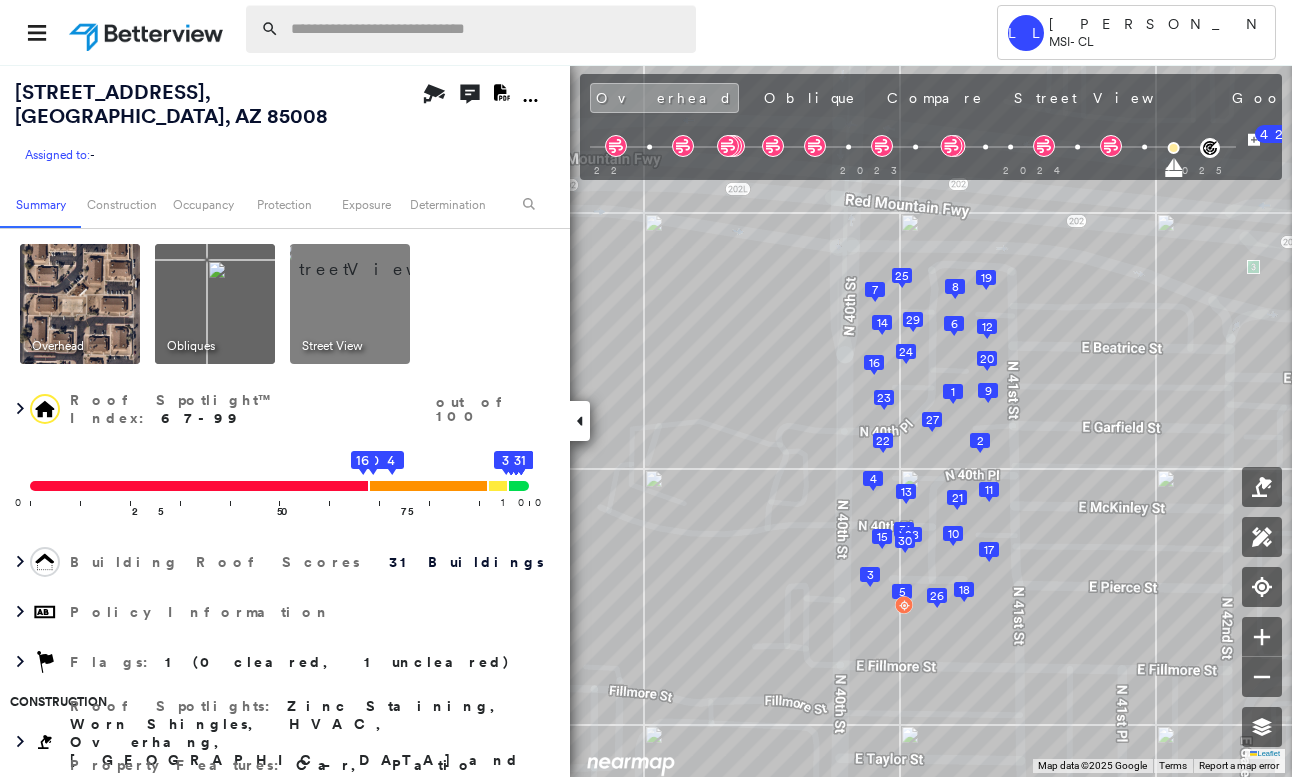 click at bounding box center [487, 29] 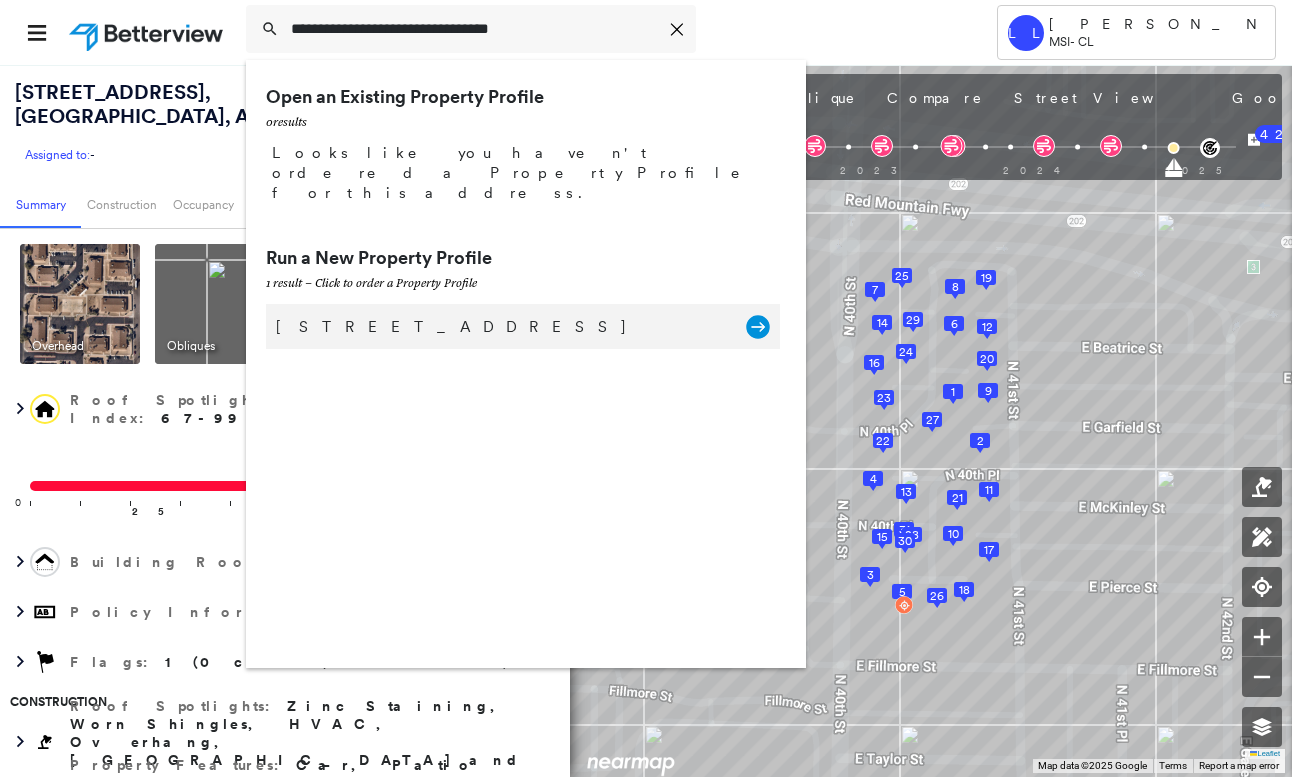 type on "**********" 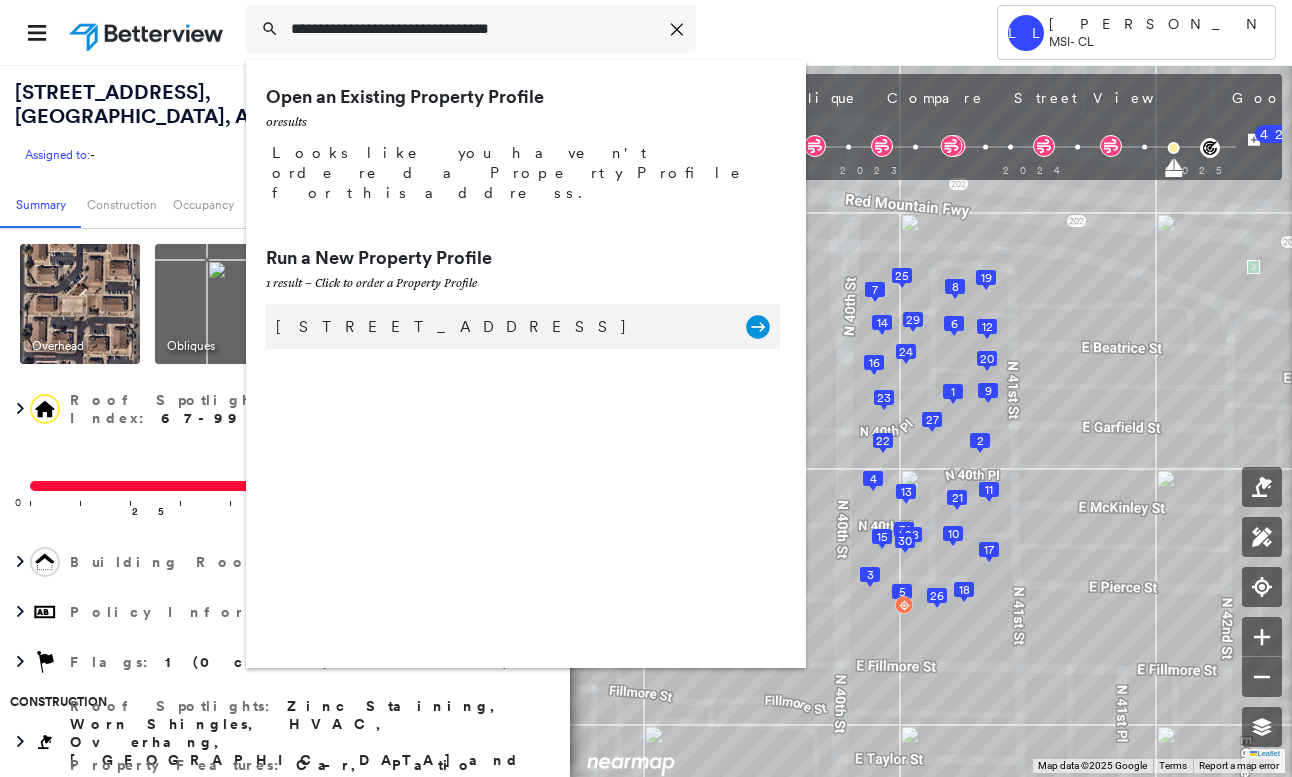 click on "8202 Parkington Ave NE, Otsego, MN 55330" at bounding box center [501, 327] 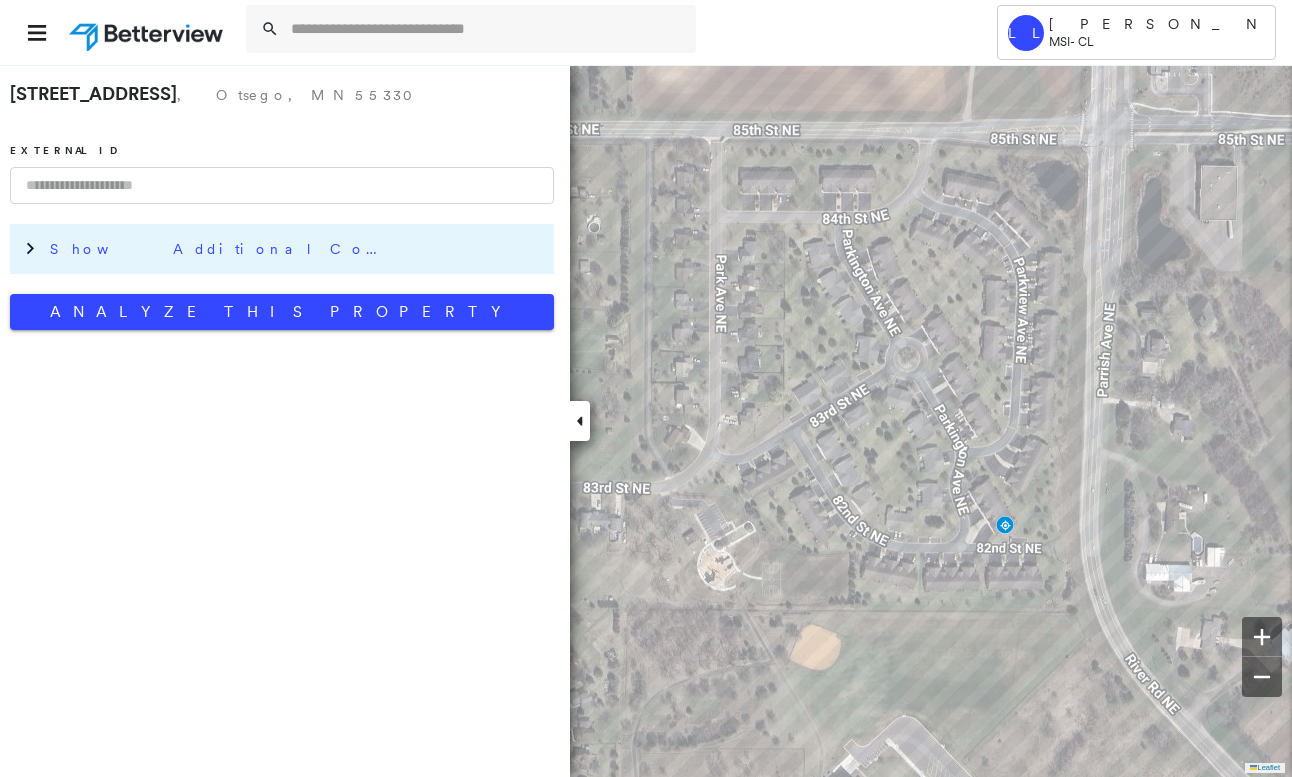 click on "Show Additional Company Data" at bounding box center (220, 249) 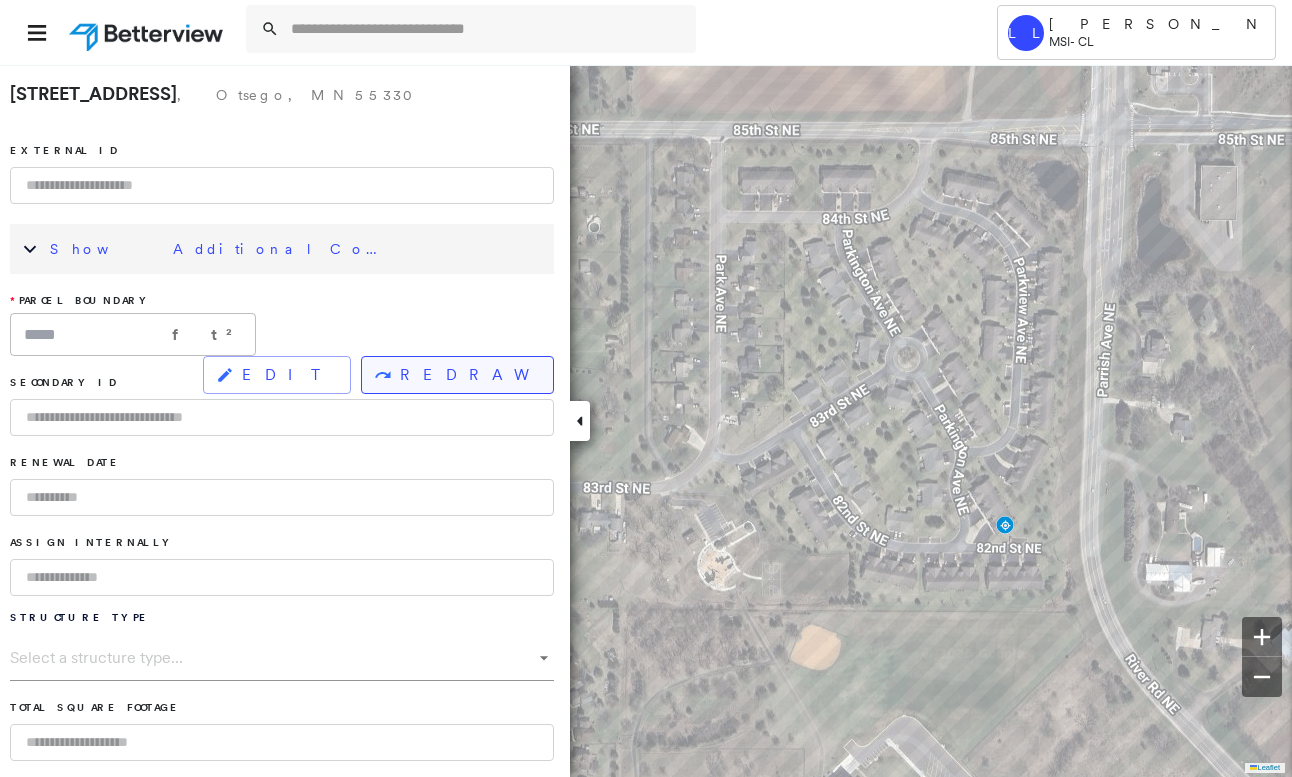 click on "REDRAW" at bounding box center (468, 375) 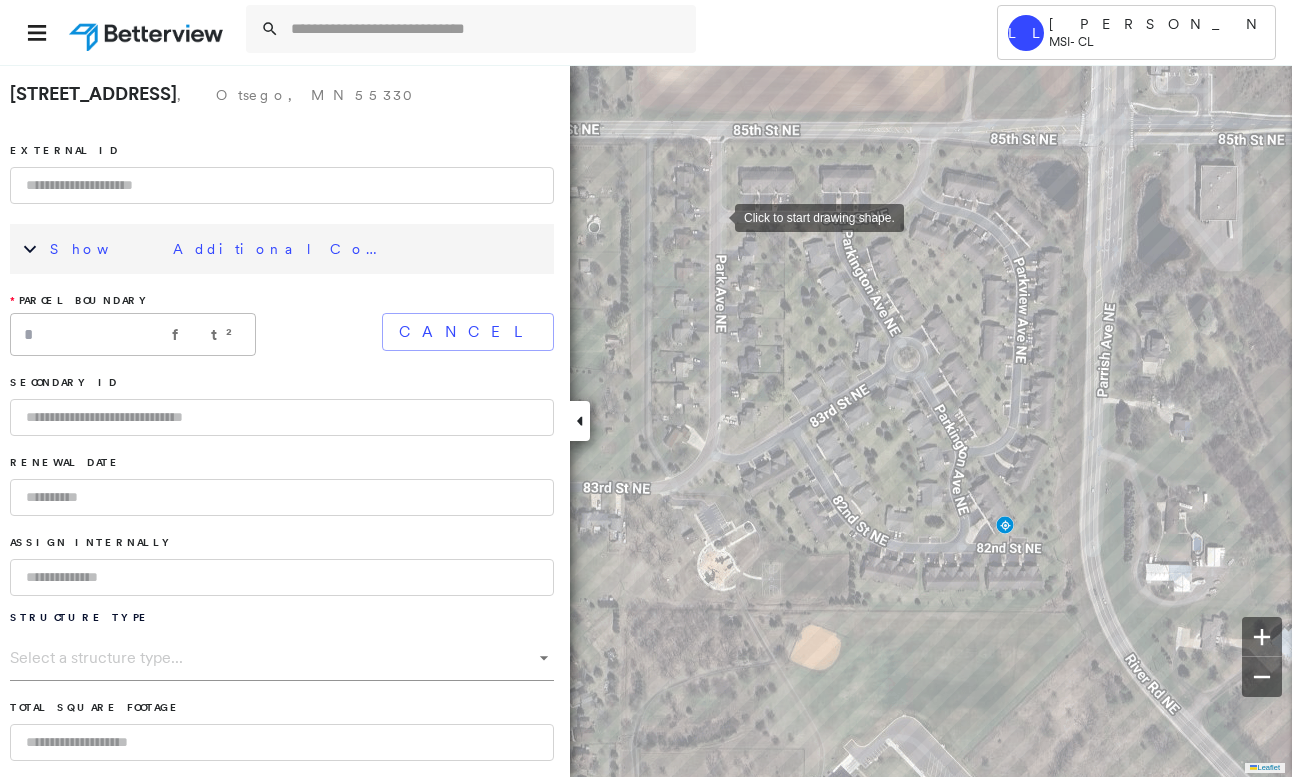 click at bounding box center [715, 216] 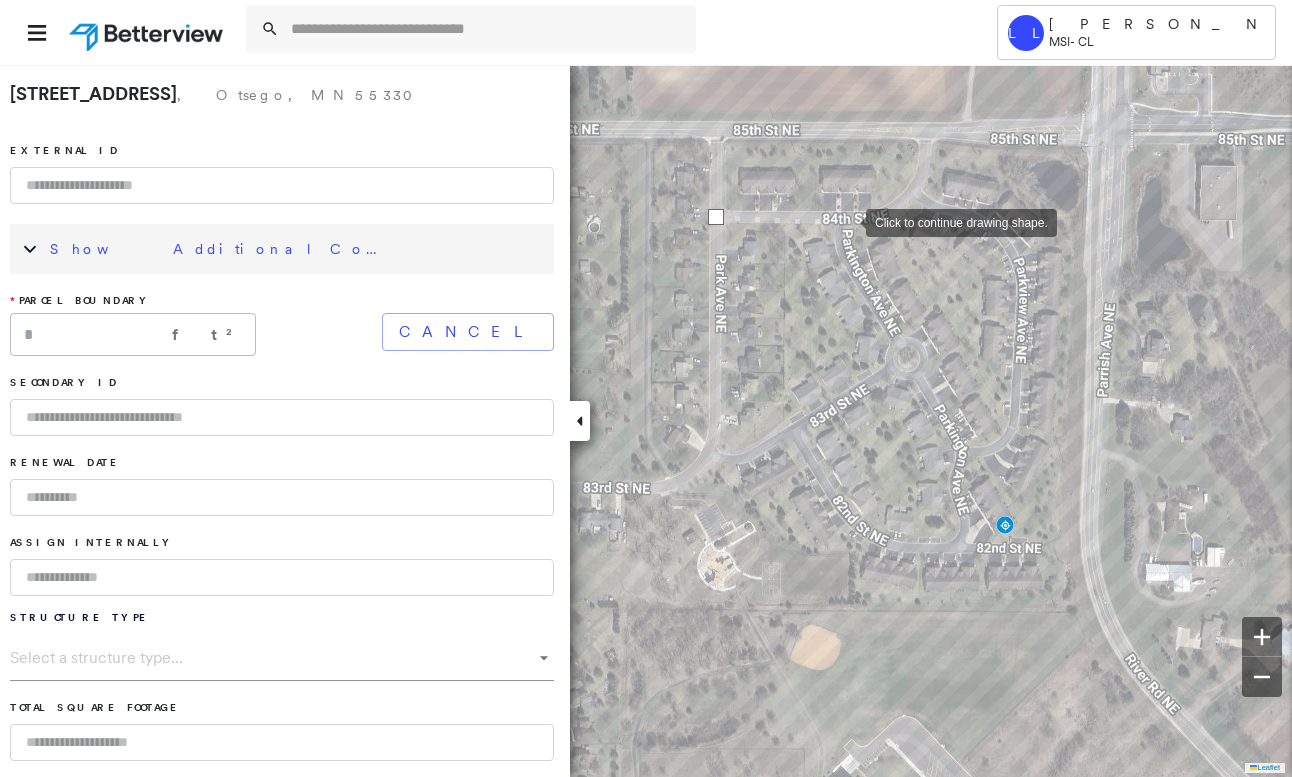 click at bounding box center (846, 221) 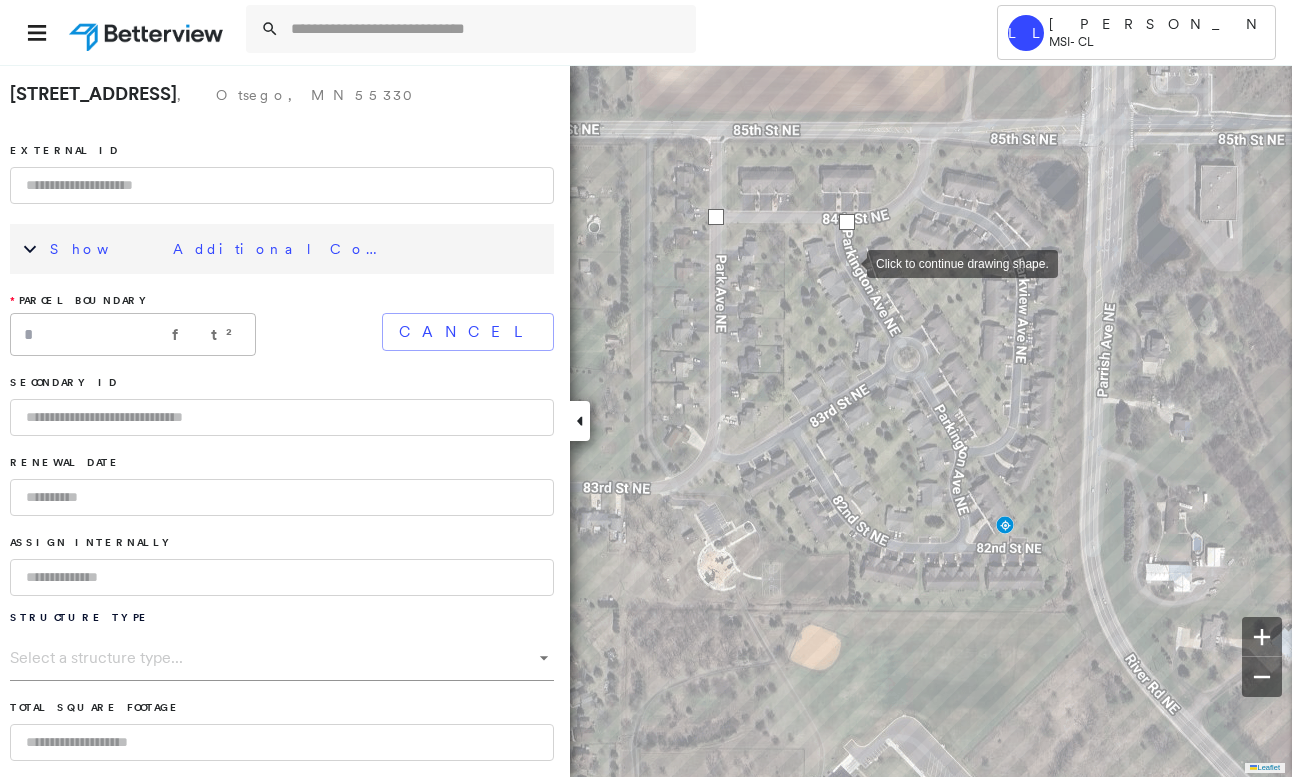 click at bounding box center [847, 262] 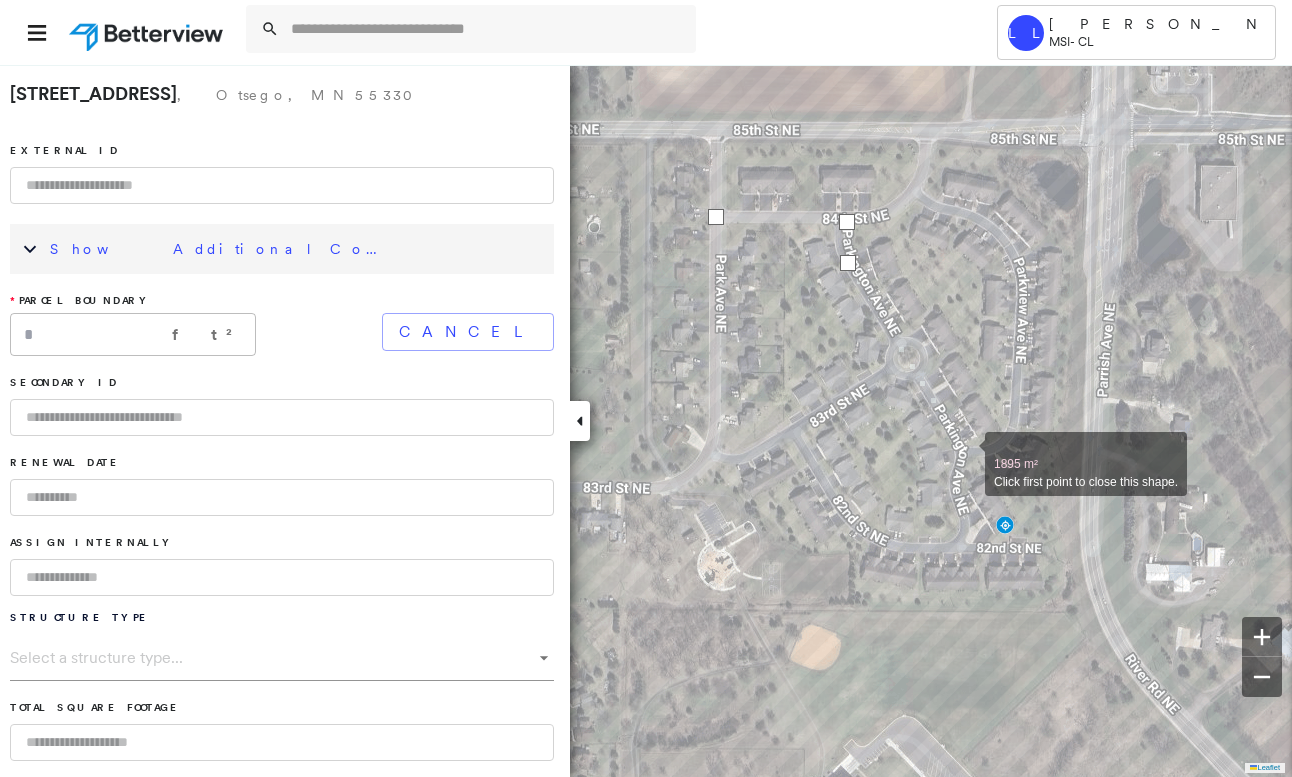 click at bounding box center [965, 453] 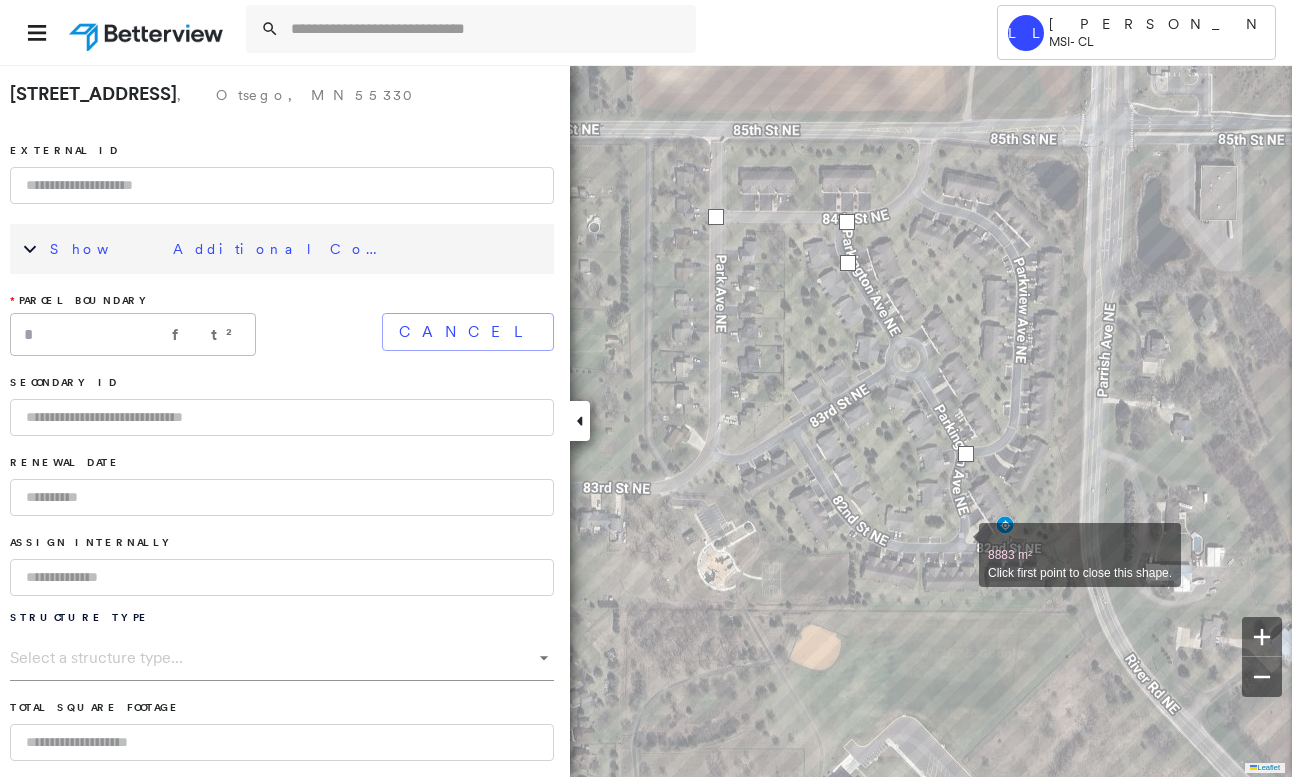 click at bounding box center [959, 544] 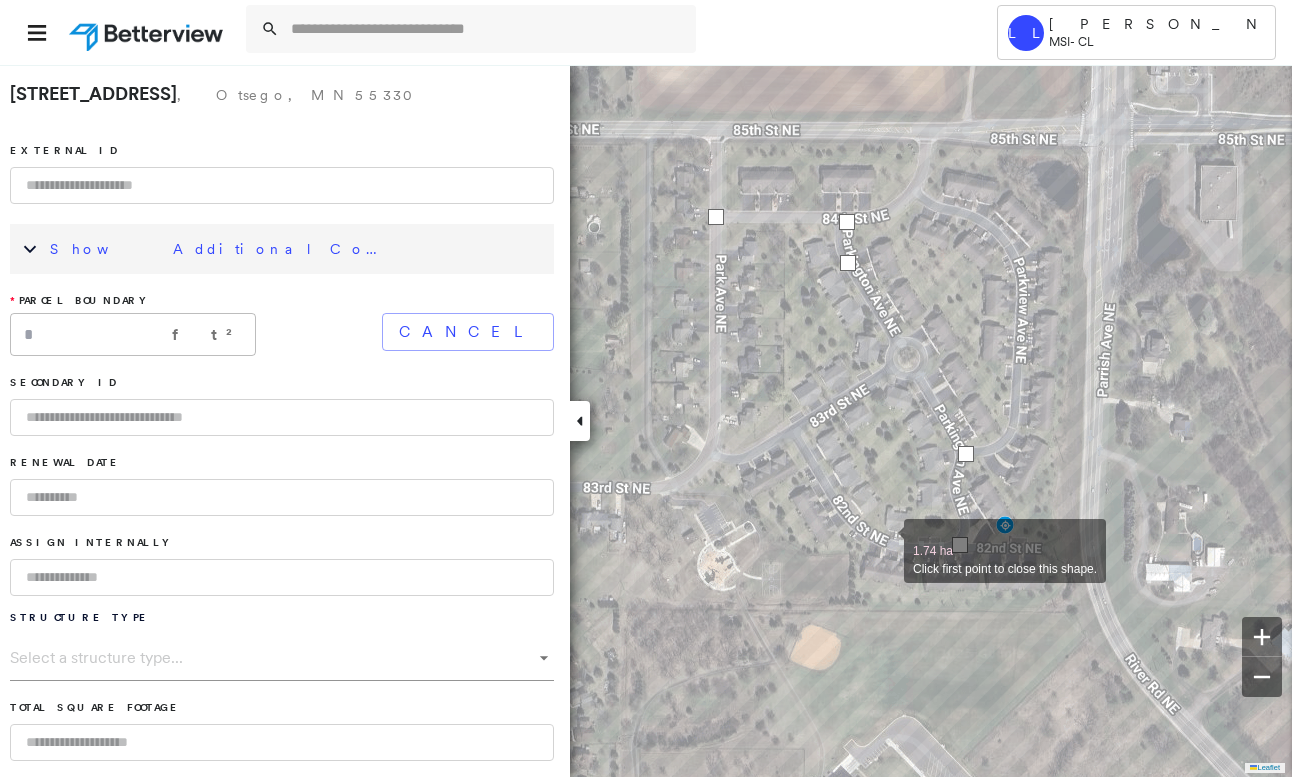 click at bounding box center (884, 540) 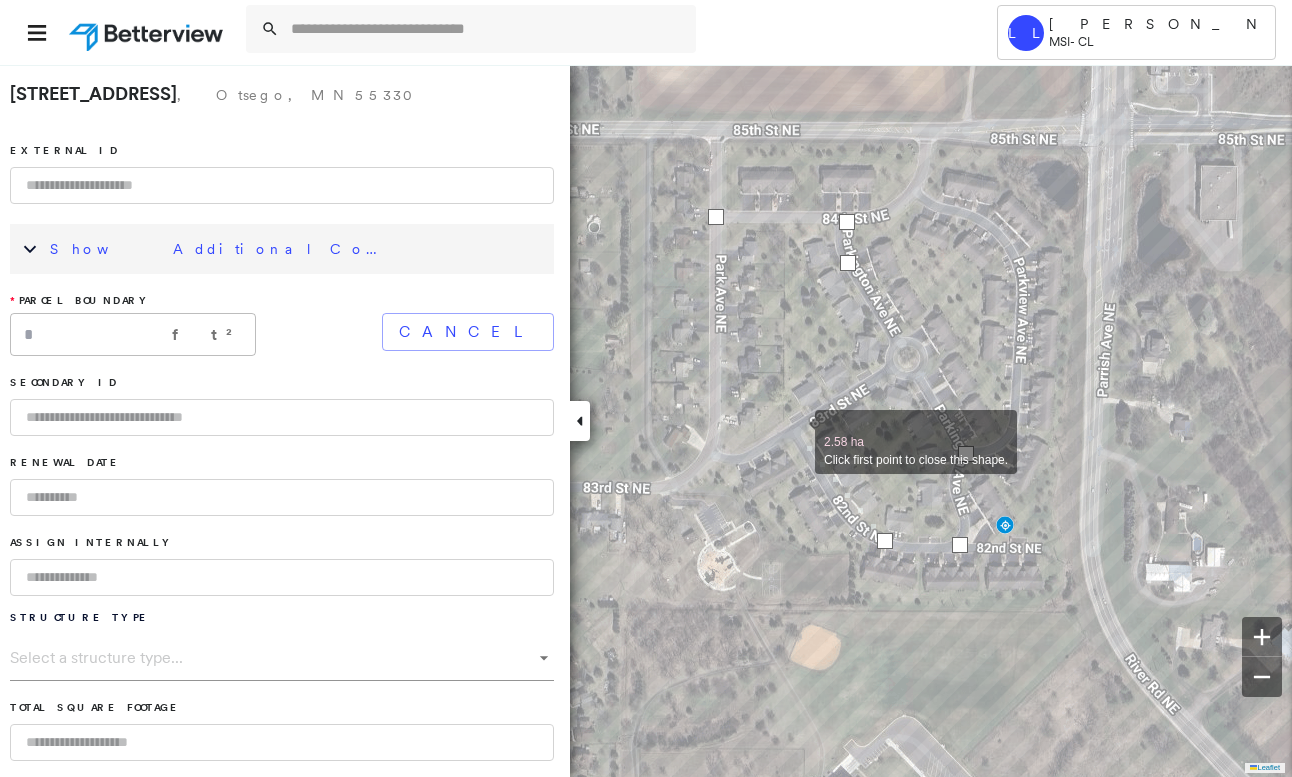 click at bounding box center (795, 431) 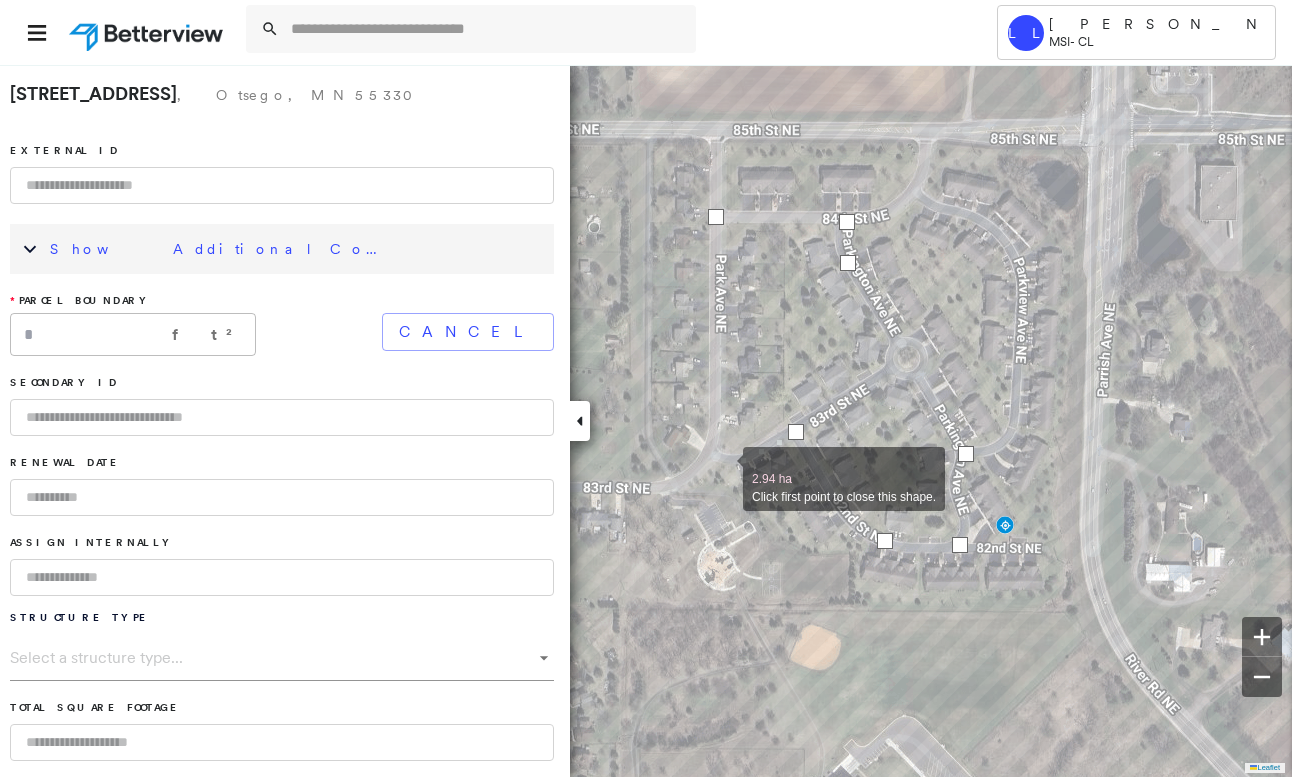 click at bounding box center (723, 468) 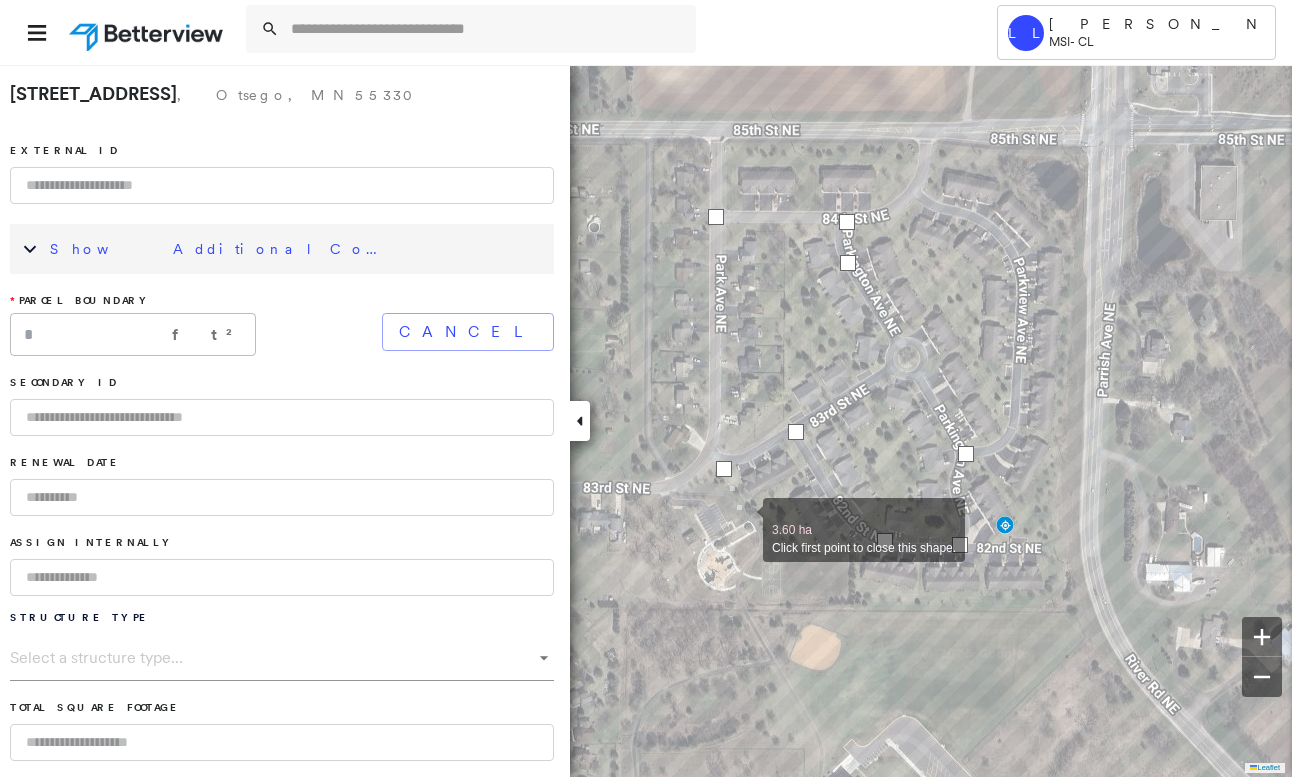 click at bounding box center (743, 519) 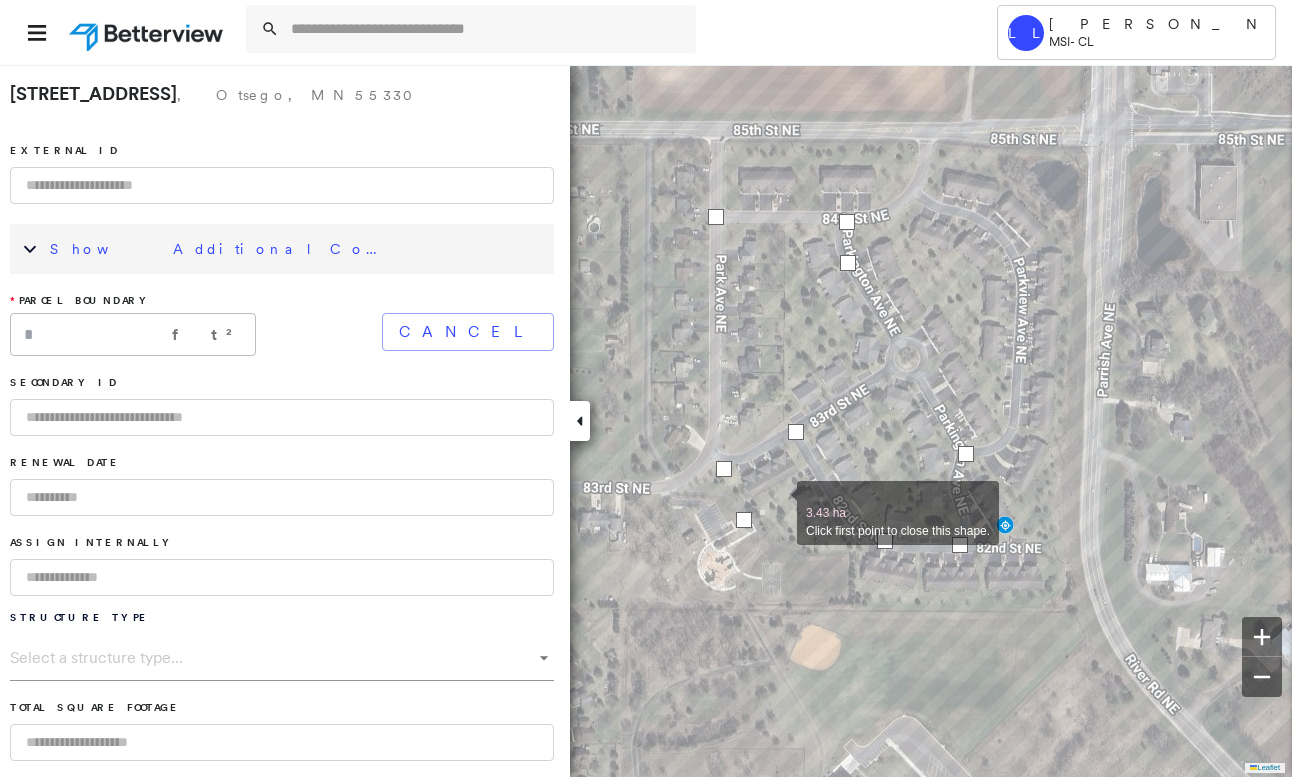 click at bounding box center (777, 502) 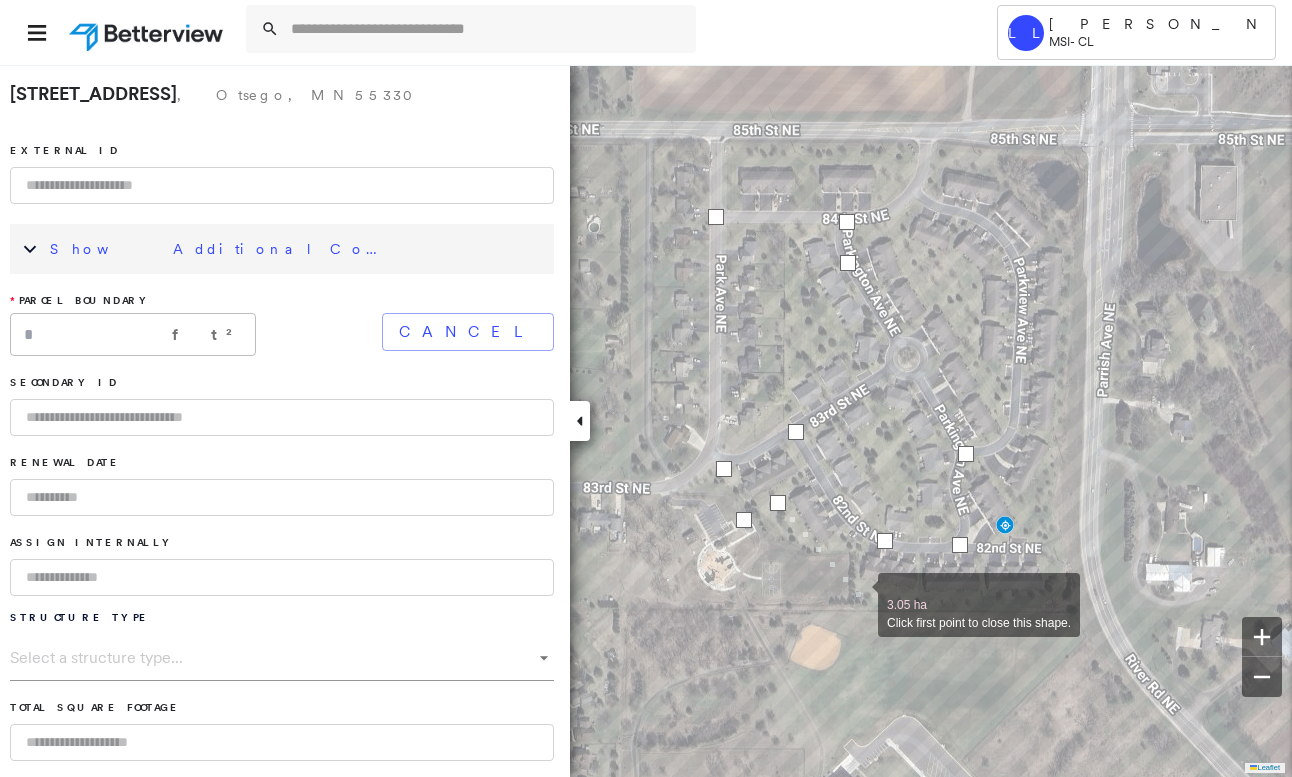 click at bounding box center [858, 594] 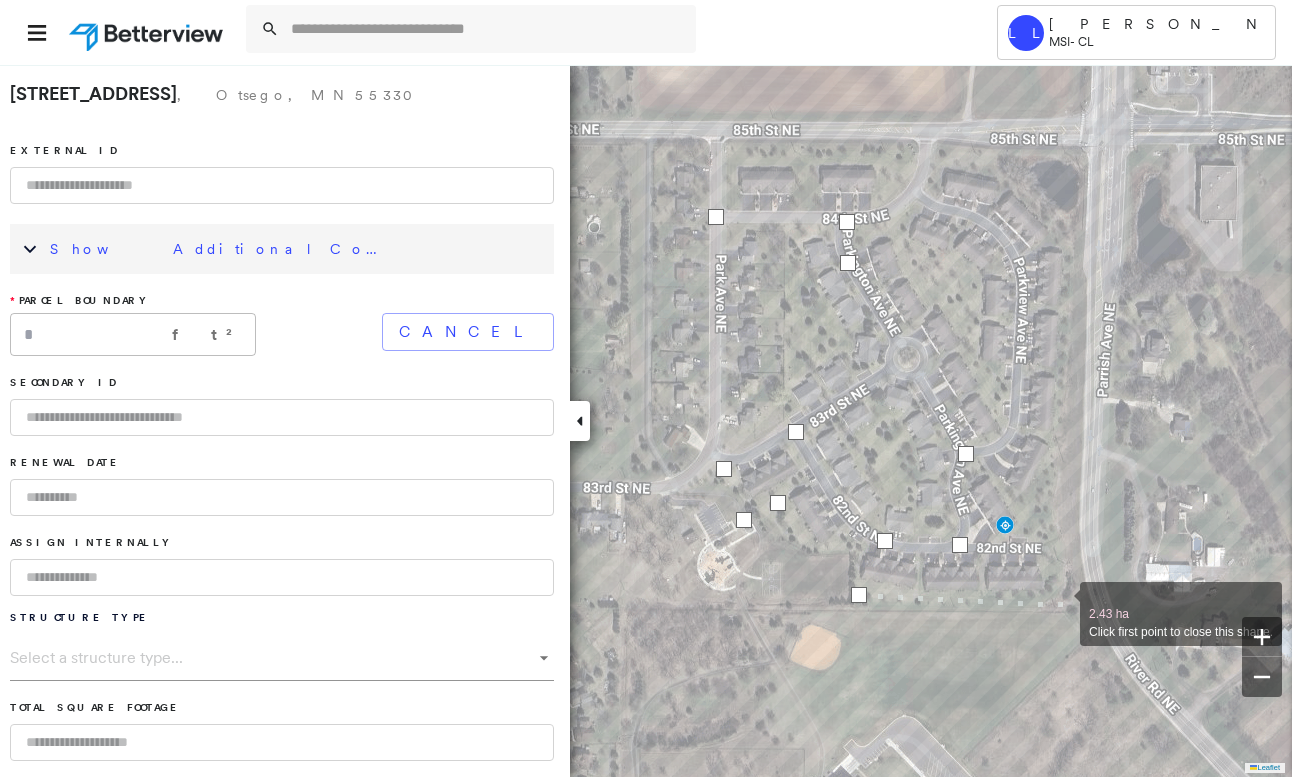 click at bounding box center [1060, 603] 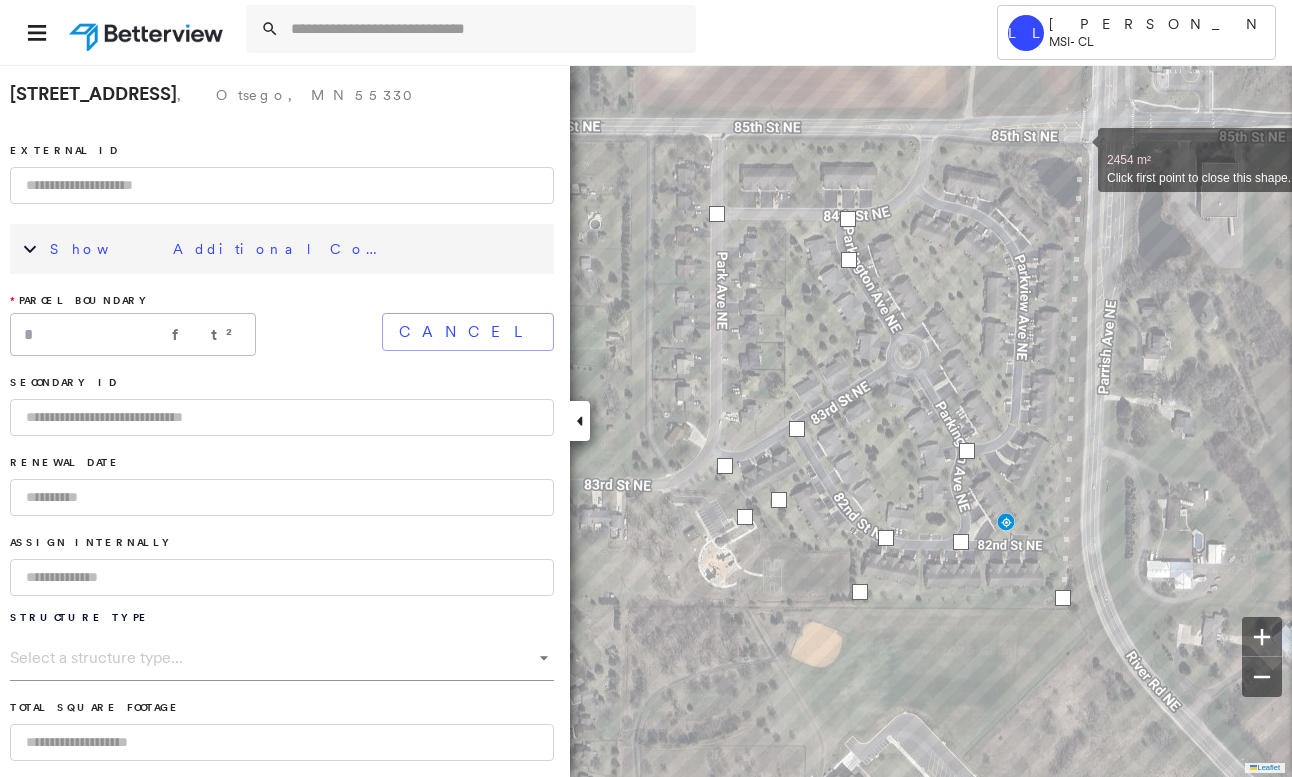 click at bounding box center [1078, 149] 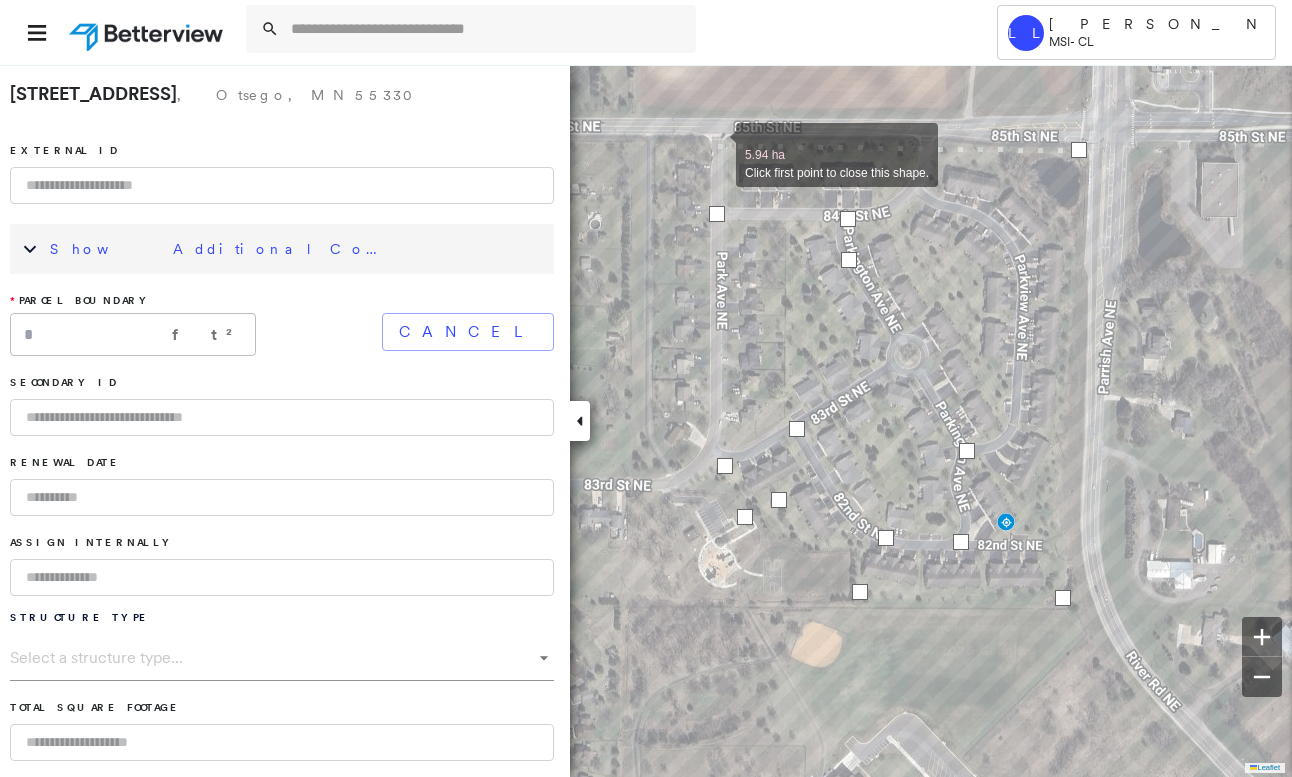 click at bounding box center [716, 144] 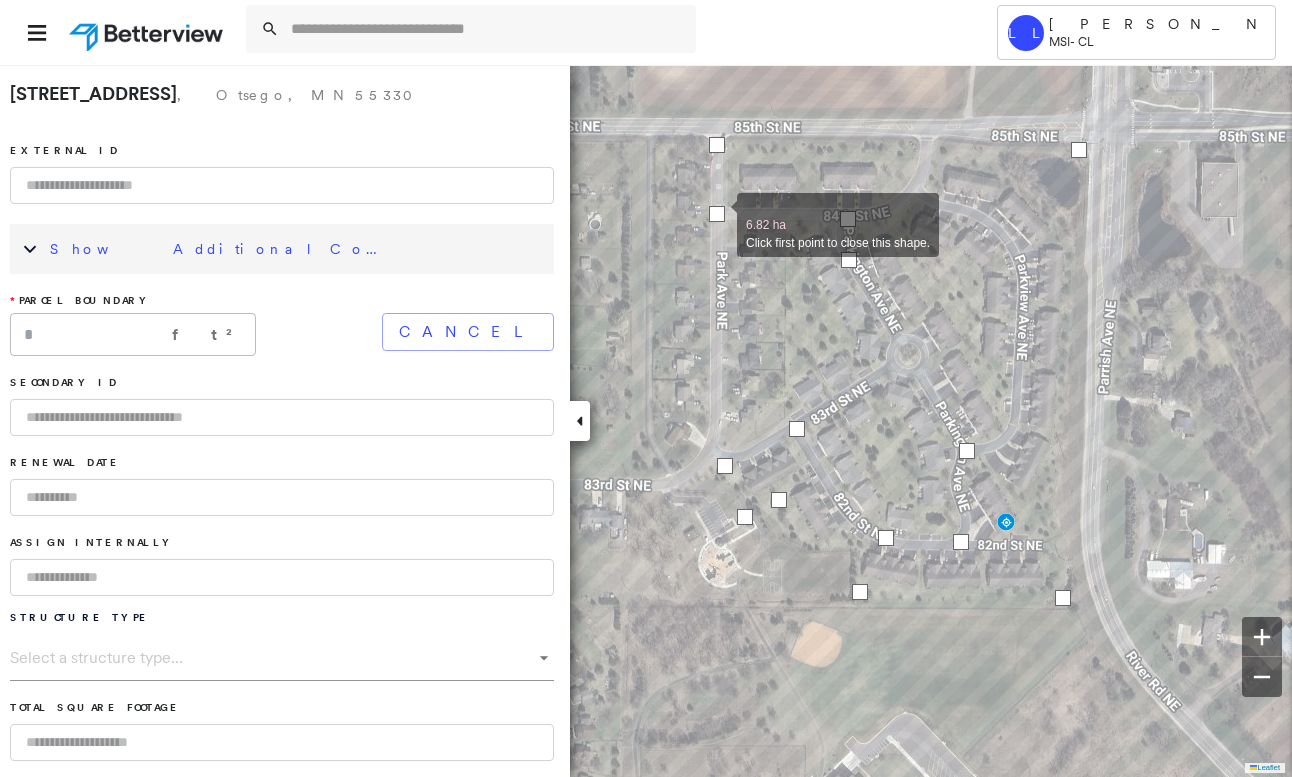 click at bounding box center (717, 214) 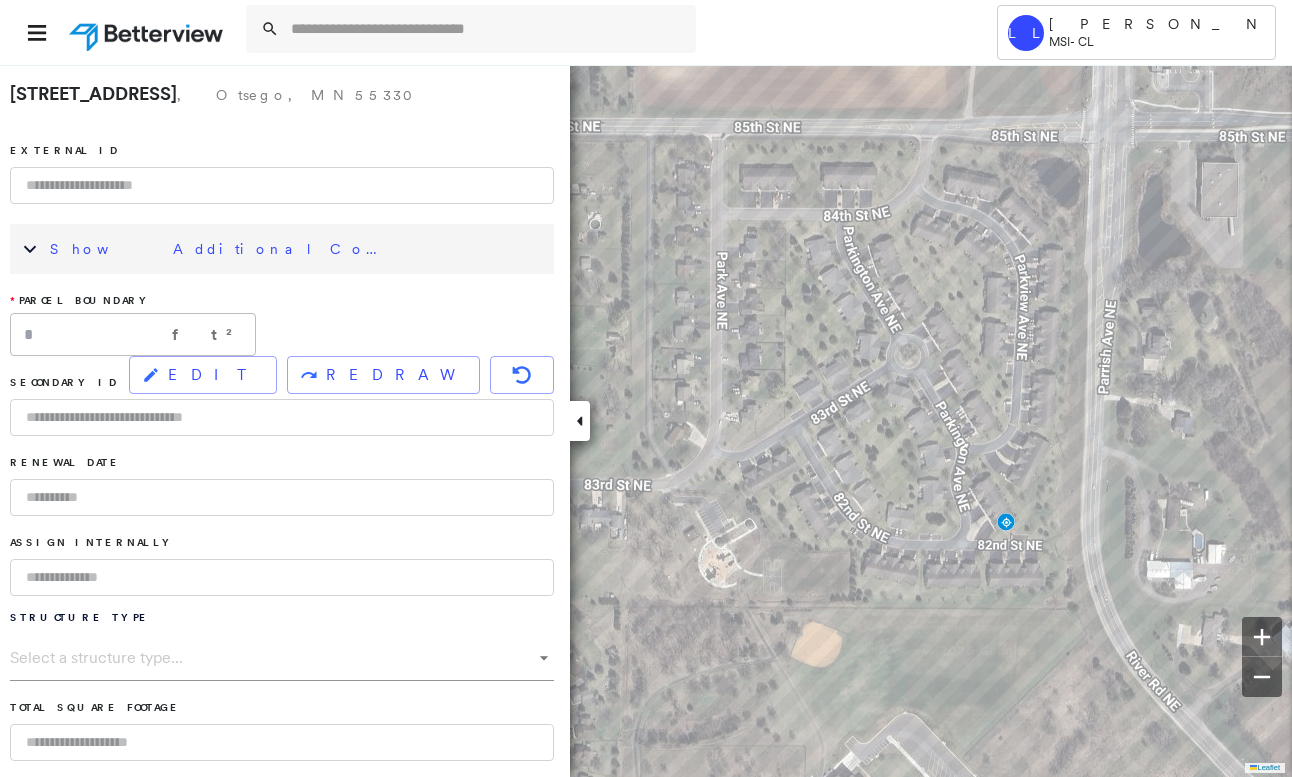 type on "*********" 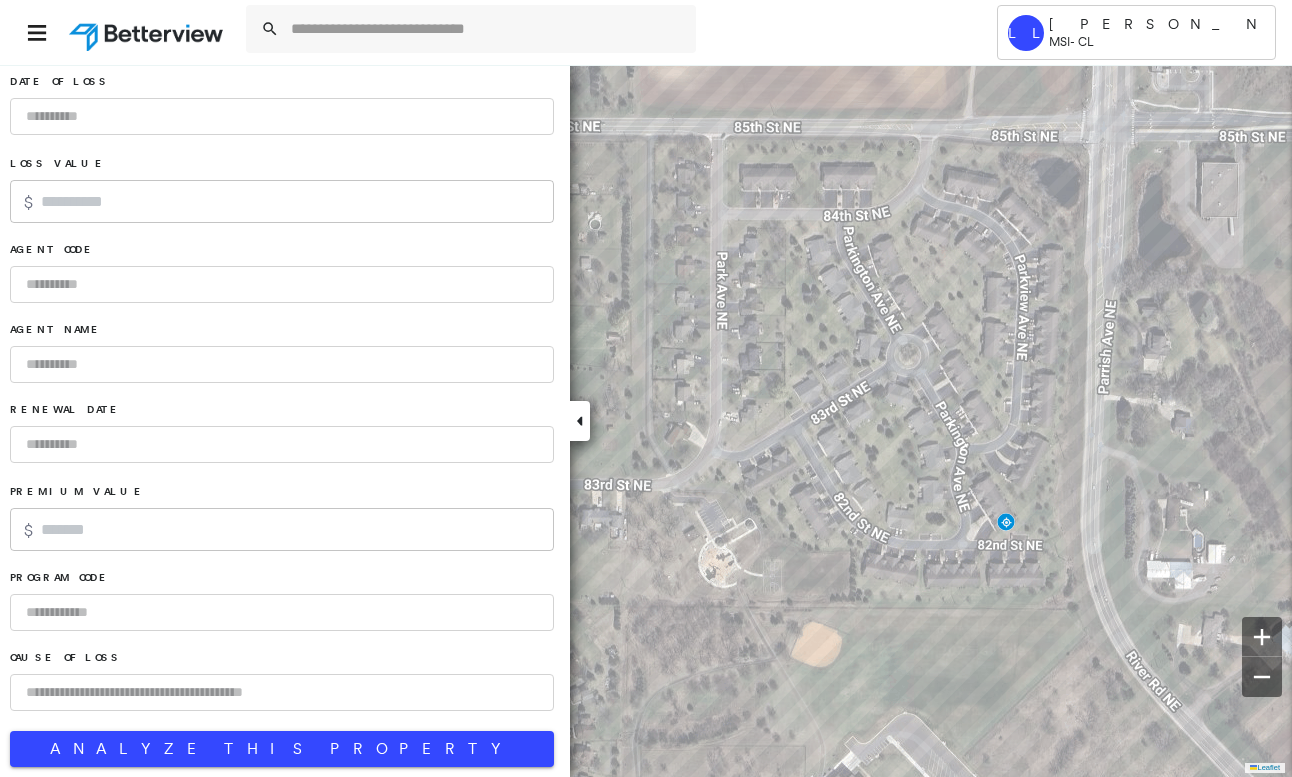scroll, scrollTop: 1196, scrollLeft: 0, axis: vertical 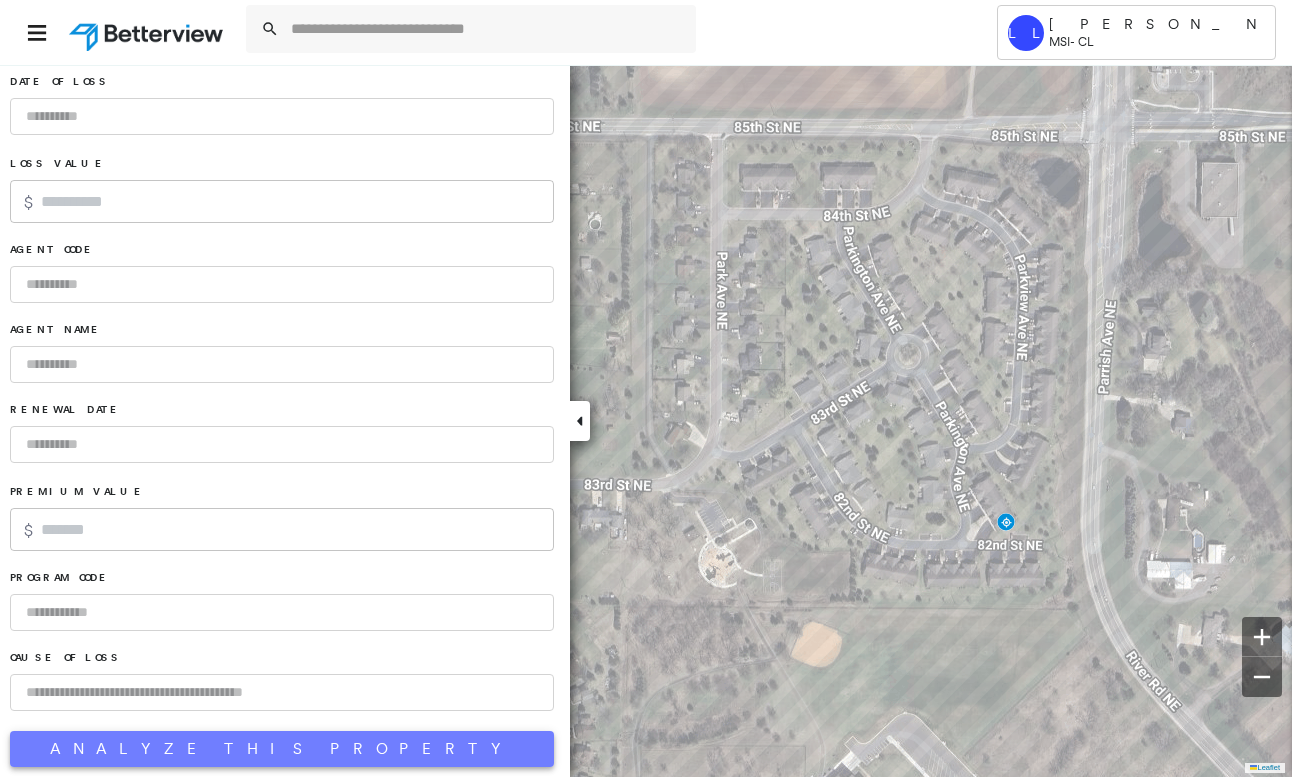 click on "Analyze This Property" at bounding box center [282, 749] 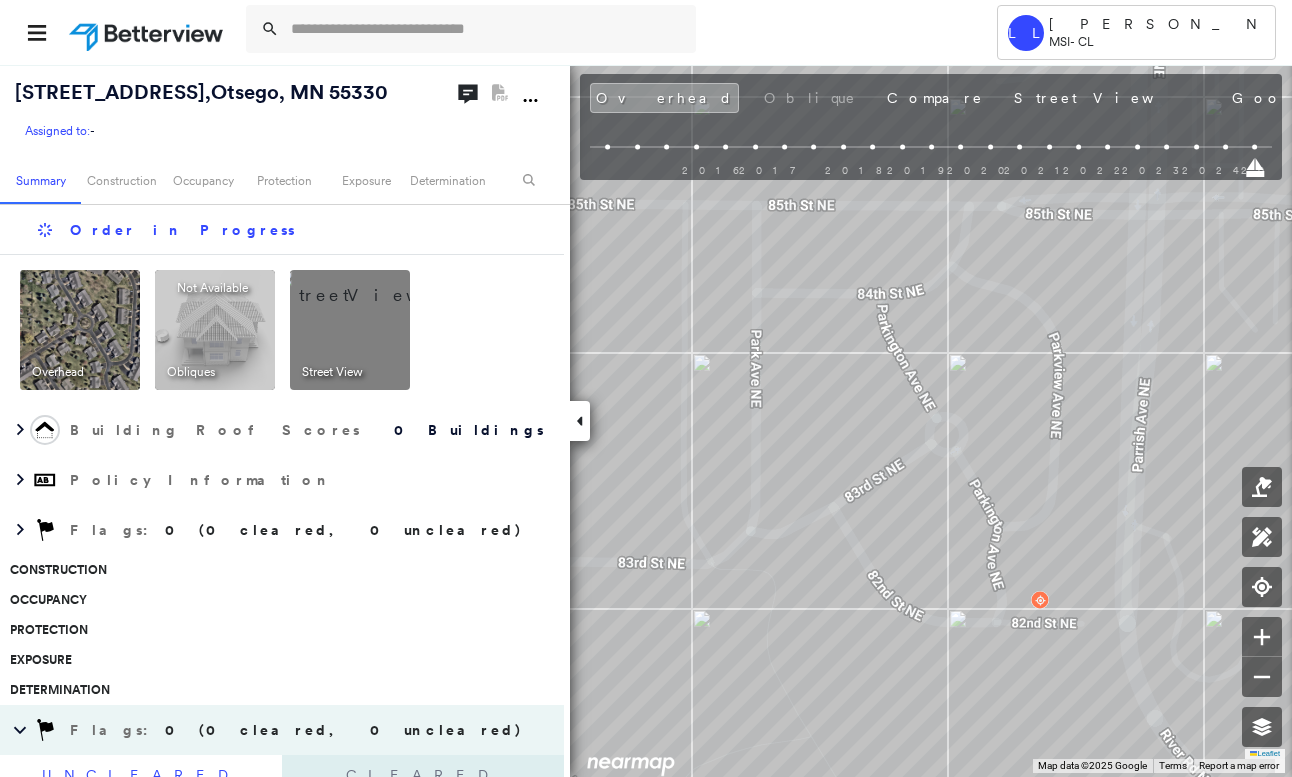 click on "Cleared Flags  (0)" at bounding box center [423, 784] 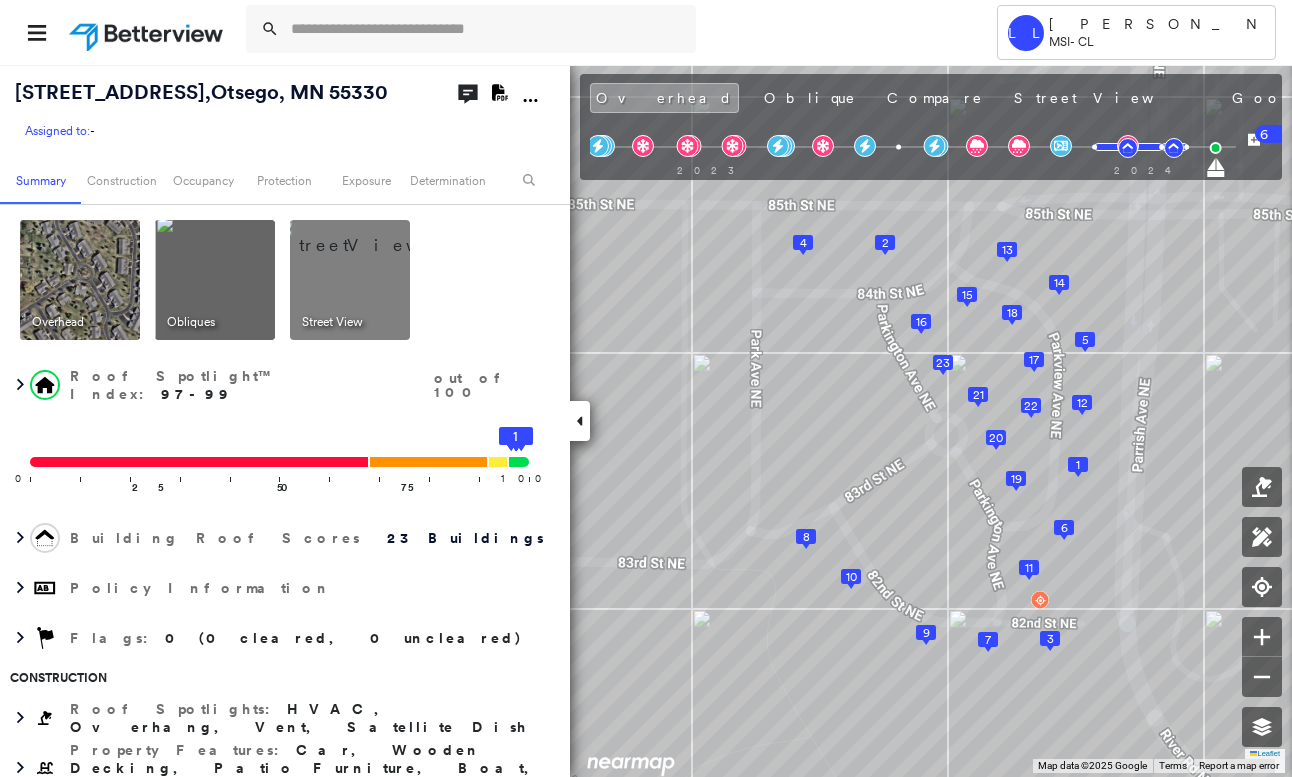click on "Tower LL Larry Louie MSI  -   CL 8202  Parkington Ave ,  Otsego, MN 55330 Assigned to:  - Assigned to:  - Assigned to:  - Open Comments Download PDF Report Summary Construction Occupancy Protection Exposure Determination Overhead Obliques Street View Roof Spotlight™ Index :  97-99 out of 100 0 100 25 50 75 23 21 22 20 19 18 17 16 15 14 13 12 10 11 9 8 6 7 5 4 3 2 1 Building Roof Scores 23 Buildings Policy Information Flags :  0 (0 cleared, 0 uncleared) Construction Roof Spotlights :  HVAC, Overhang, Vent, Satellite Dish Property Features :  Car, Wooden Decking, Patio Furniture, Boat, Disintegrated Pavement and 3 more Roof Age :  20 buildings  are between 1 and 1.5 years old; others 10+ years old. 1 Building 1 :  1 - 1.5 years COMPARE Before :  Aug 28, 2023 8,979 ft² After :  Apr 25, 2024 8,979 ft² 2 Building 2 :  1 - 1.5 years COMPARE Before :  Aug 28, 2023 8,963 ft² After :  Apr 25, 2024 8,963 ft² 3 Building 3 :  10+ years 4 Building 4 :  1 - 1.5 years COMPARE Before :  Aug 28, 2023 8,937 ft² After :" at bounding box center (646, 388) 